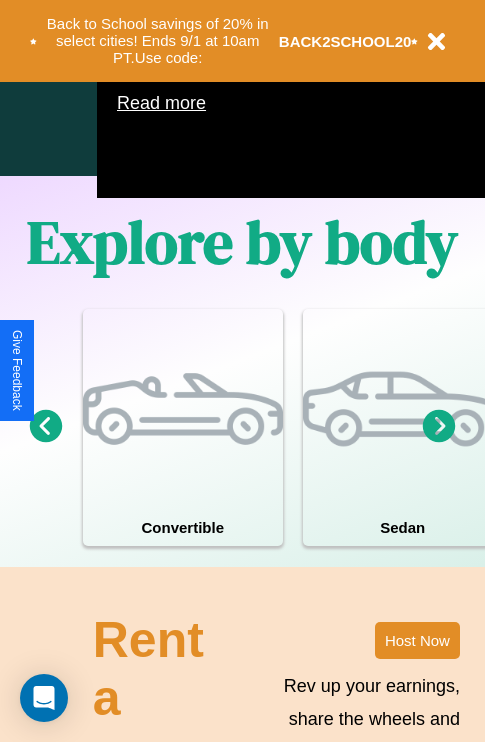 scroll, scrollTop: 1285, scrollLeft: 0, axis: vertical 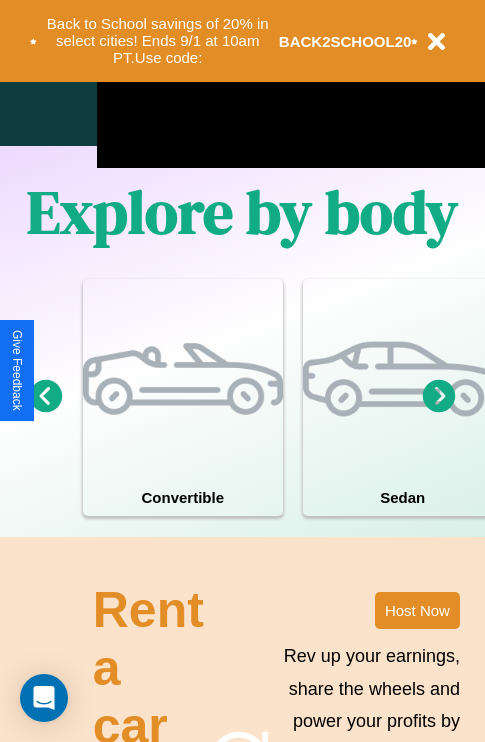 click 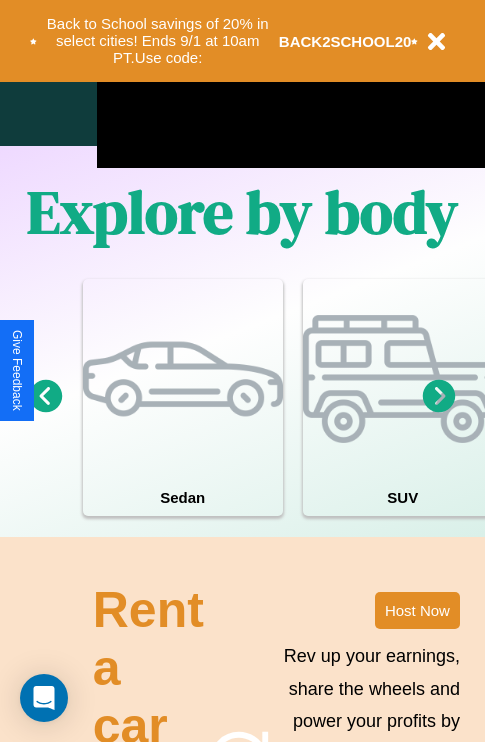 click 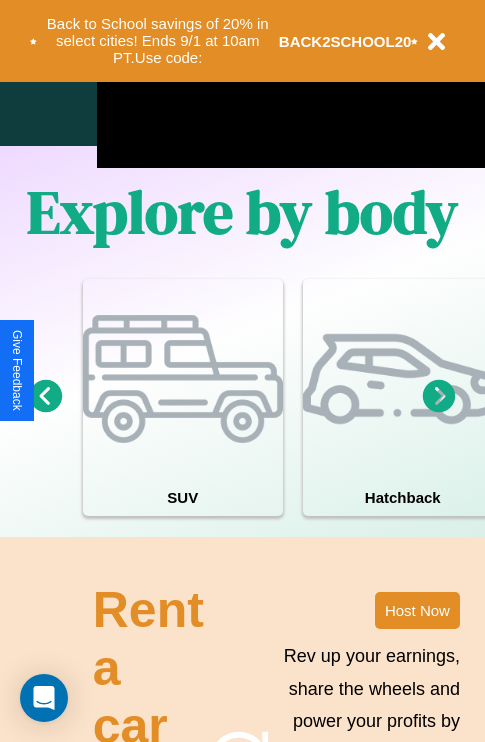 click 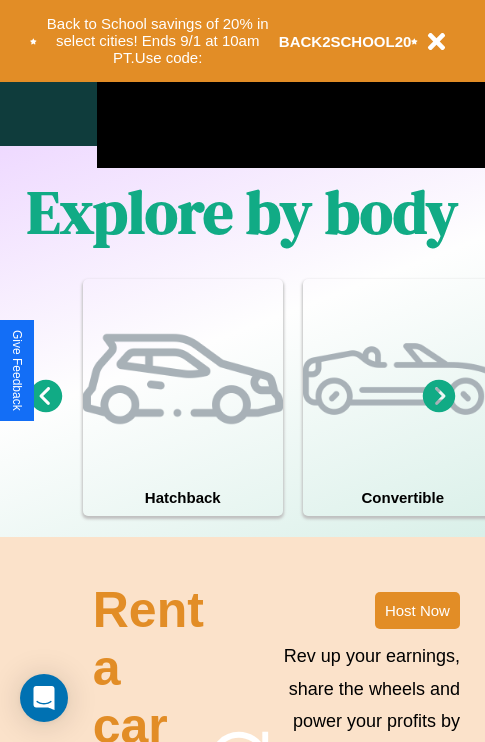 click 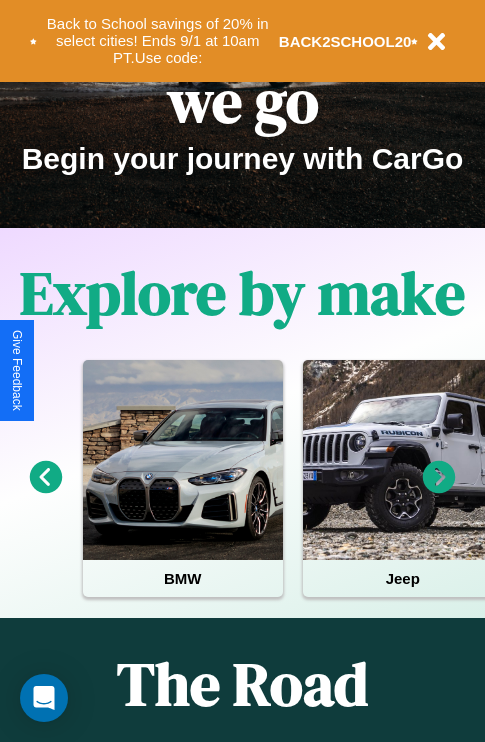 scroll, scrollTop: 0, scrollLeft: 0, axis: both 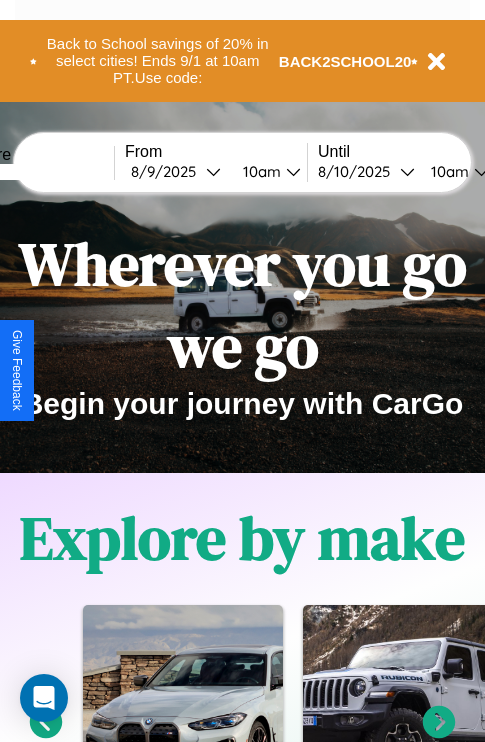 click at bounding box center (39, 172) 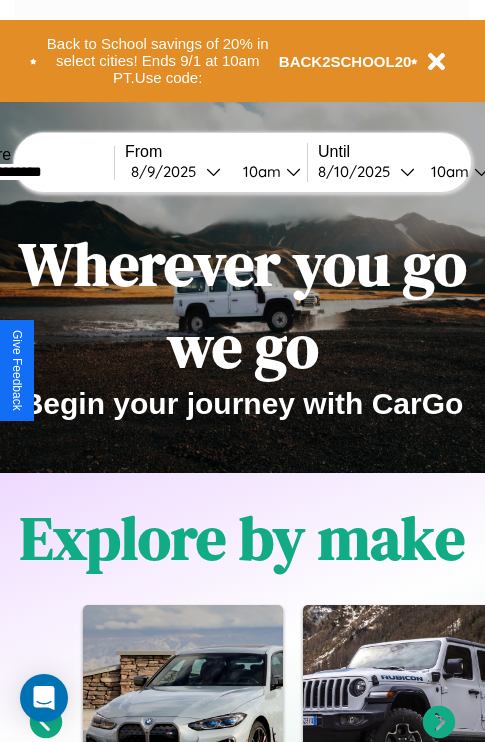 type on "**********" 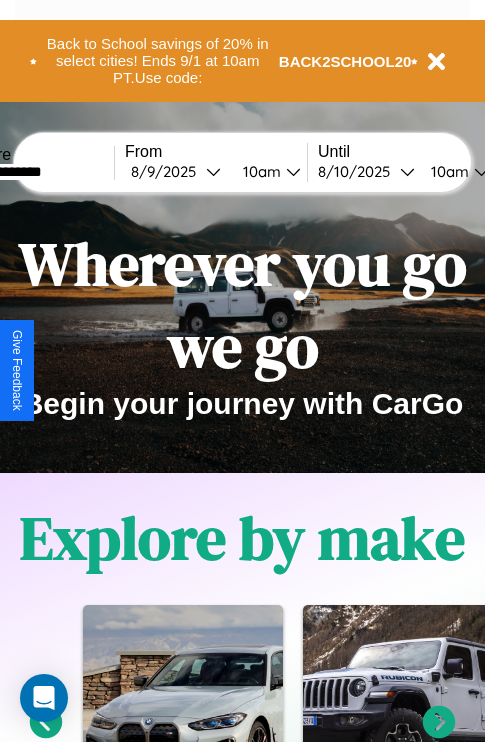 click on "[DATE] / [DATE] / [YEAR]" at bounding box center (168, 171) 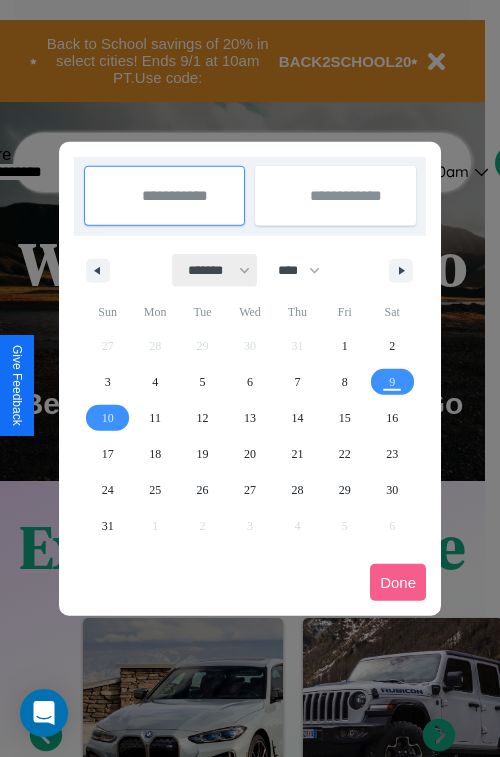 click on "******* ******** ***** ***** *** **** **** ****** ********* ******* ******** ********" at bounding box center [215, 270] 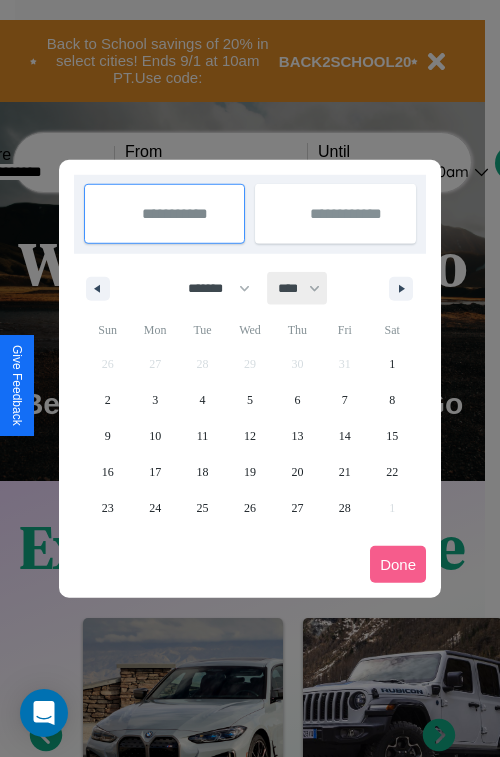 click on "**** **** **** **** **** **** **** **** **** **** **** **** **** **** **** **** **** **** **** **** **** **** **** **** **** **** **** **** **** **** **** **** **** **** **** **** **** **** **** **** **** **** **** **** **** **** **** **** **** **** **** **** **** **** **** **** **** **** **** **** **** **** **** **** **** **** **** **** **** **** **** **** **** **** **** **** **** **** **** **** **** **** **** **** **** **** **** **** **** **** **** **** **** **** **** **** **** **** **** **** **** **** **** **** **** **** **** **** **** **** **** **** **** **** **** **** **** **** **** **** ****" at bounding box center (298, 288) 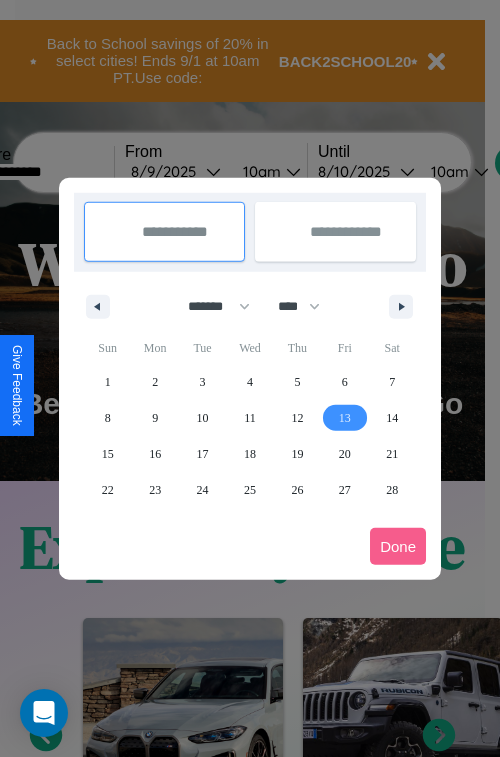 click on "13" at bounding box center [345, 418] 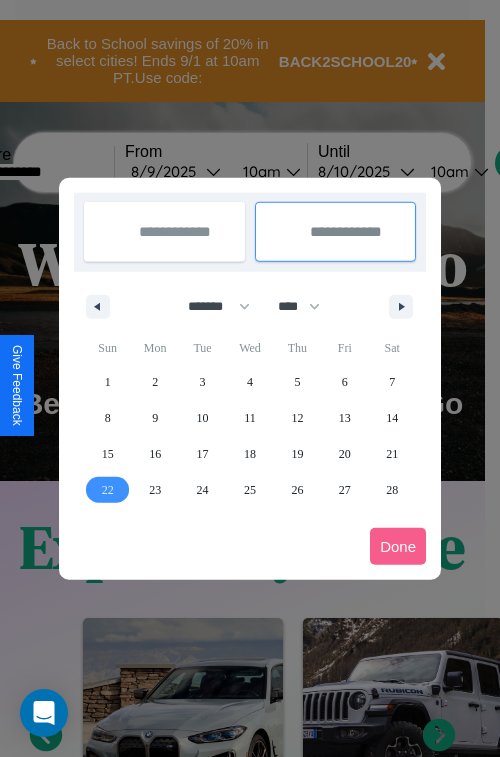 click on "22" at bounding box center [108, 490] 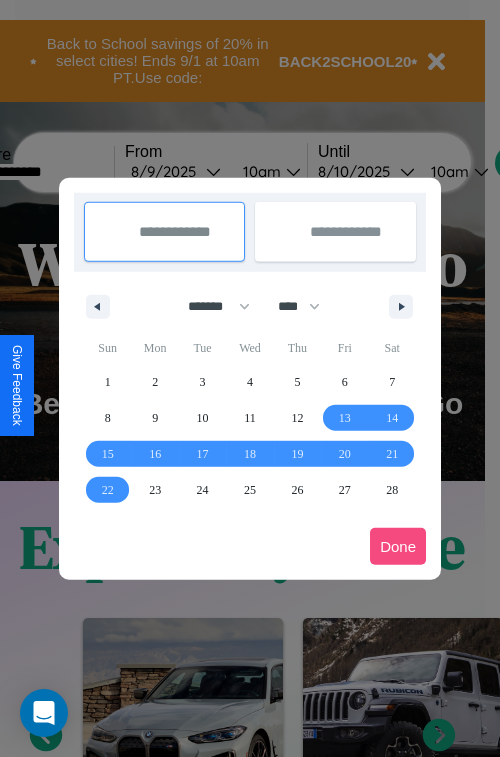 click on "Done" at bounding box center (398, 546) 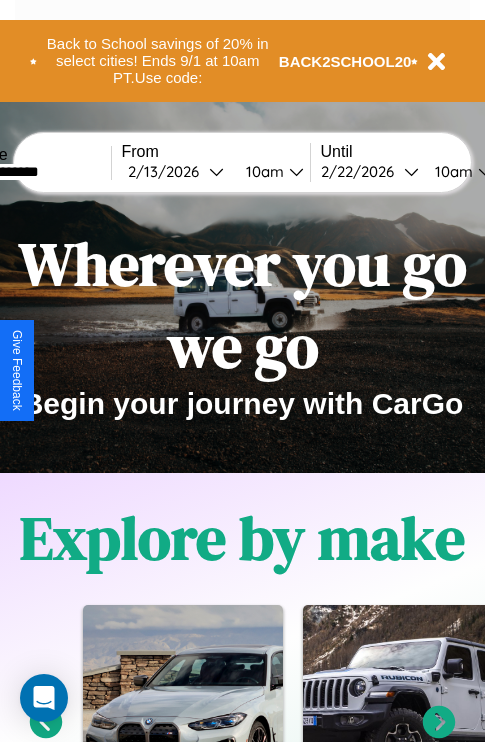 click on "10am" at bounding box center [262, 171] 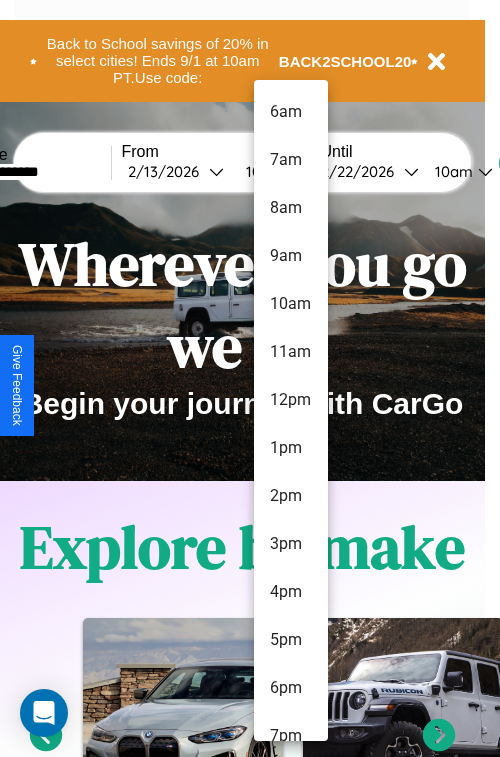 click on "12pm" at bounding box center [291, 400] 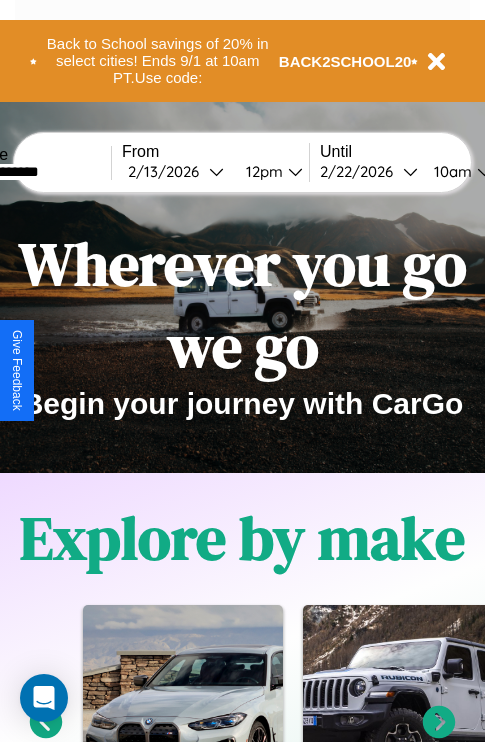 click on "10am" at bounding box center [450, 171] 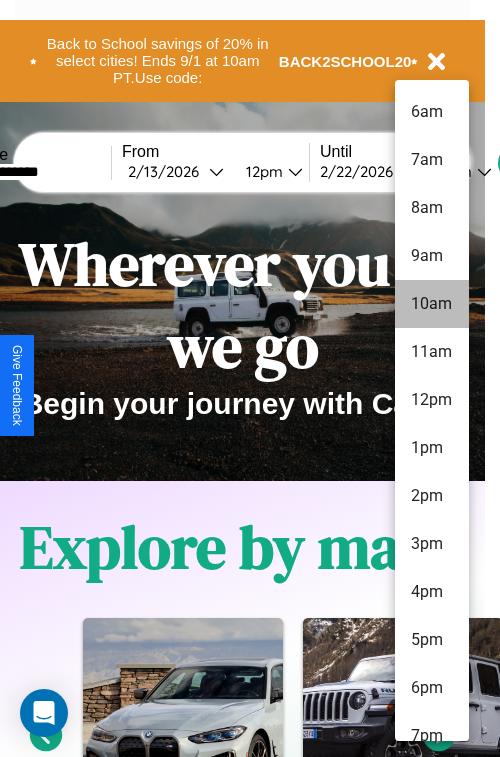 click on "10am" at bounding box center (432, 304) 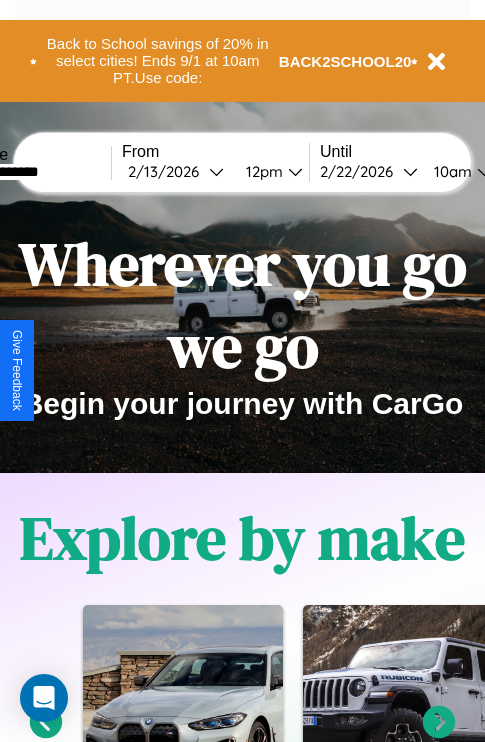 scroll, scrollTop: 0, scrollLeft: 75, axis: horizontal 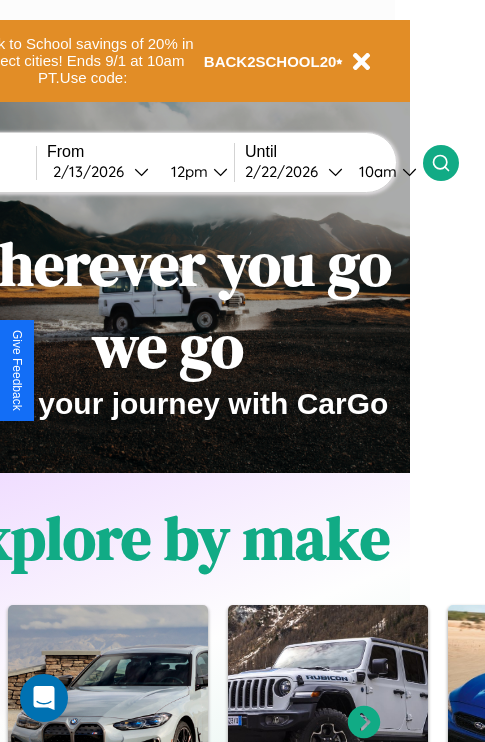 click 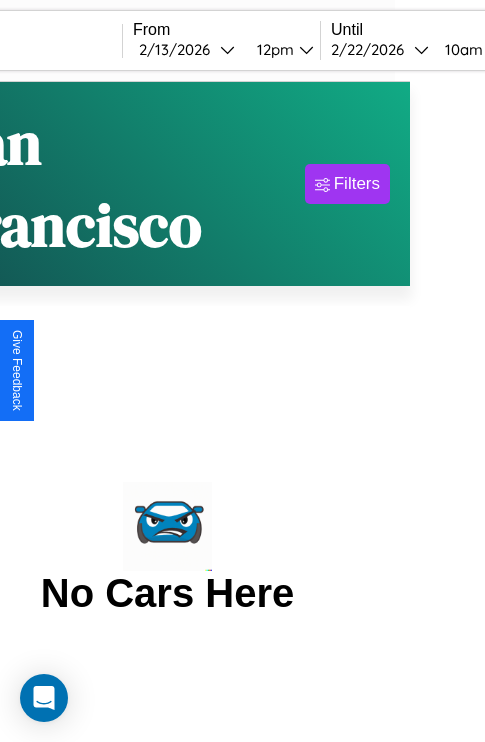 scroll, scrollTop: 0, scrollLeft: 0, axis: both 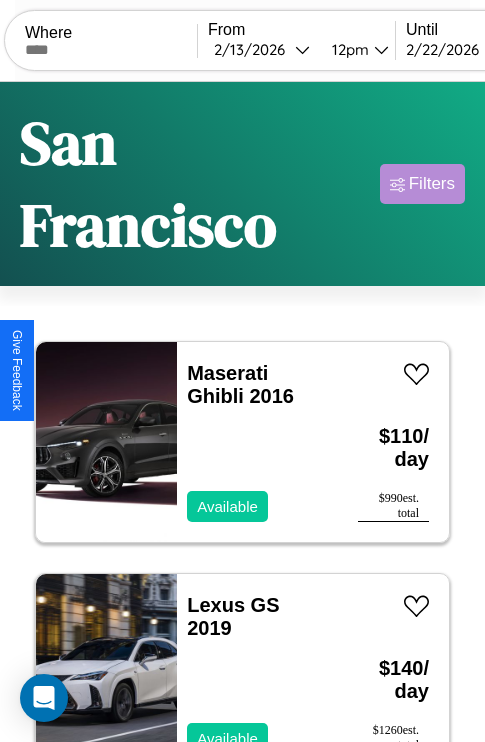 click on "Filters" at bounding box center (432, 184) 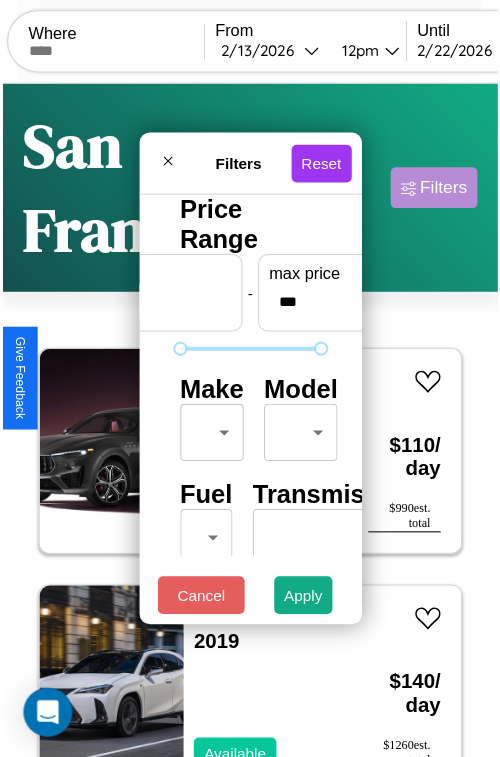 scroll, scrollTop: 59, scrollLeft: 0, axis: vertical 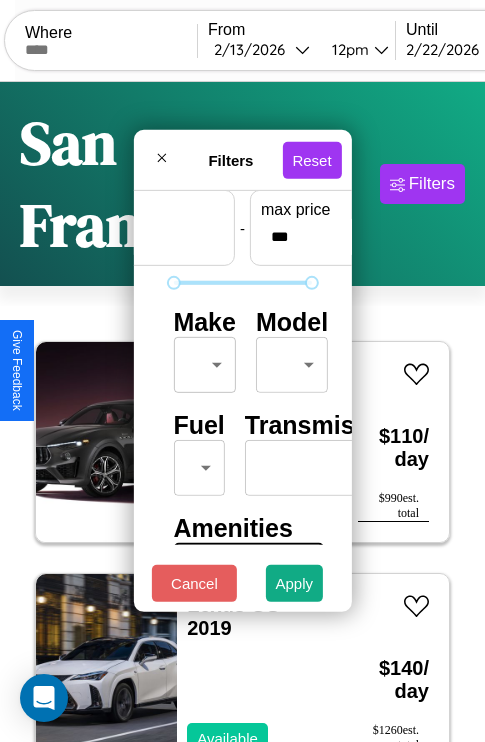 click on "CarGo Where From [DATE] [TIME] Until [DATE] [TIME] Become a Host Login Sign Up [CITY] Filters 52 cars in this area These cars can be picked up in this city. Maserati Ghibli 2016 Available $ 110 / day $ 990 est. total Lexus GS 2019 Available $ 140 / day $ 1260 est. total Kia EV9 2014 Available $ 170 / day $ 1530 est. total Audi TT RS 2014 Available $ 80 / day $ 720 est. total GMC Value Van 2014 Available $ 160 / day $ 1440 est. total Ferrari Daytona SP3 2016 Available $ 70 / day $ 630 est. total Lexus TX 2016 Available $ 180 / day $ 1620 est. total Mazda MX-3 2014 Available $ 140 / day $ 1260 est. total Mazda CX-5 2017 Available $ 160 / day $ 1440 est. total Chrysler Pacifica 2021 Available $ 200 / day $ 1800 est. total Chrysler Aspen 2014 Available $ 110 / day $ 990 est. total BMW 545i 2019 Available $ 130 / day $ 1170 est. total Honda Clarity 2018 Available $ 70 / day $ 630 est. total Bentley Mulsanne 2014 $ $" at bounding box center (242, 453) 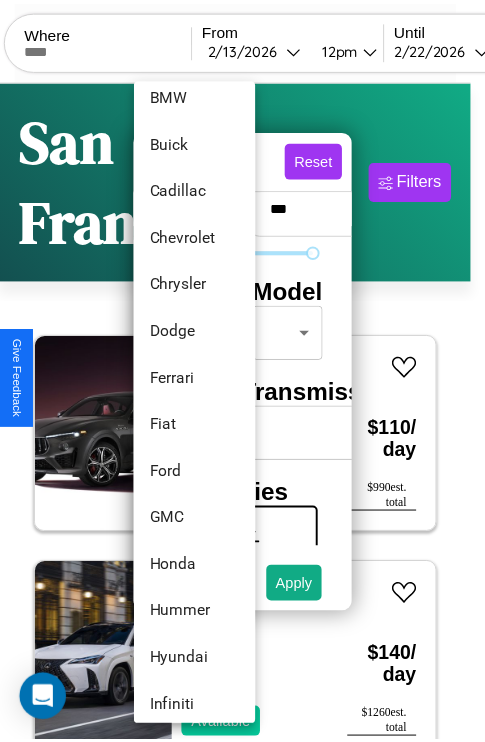 scroll, scrollTop: 422, scrollLeft: 0, axis: vertical 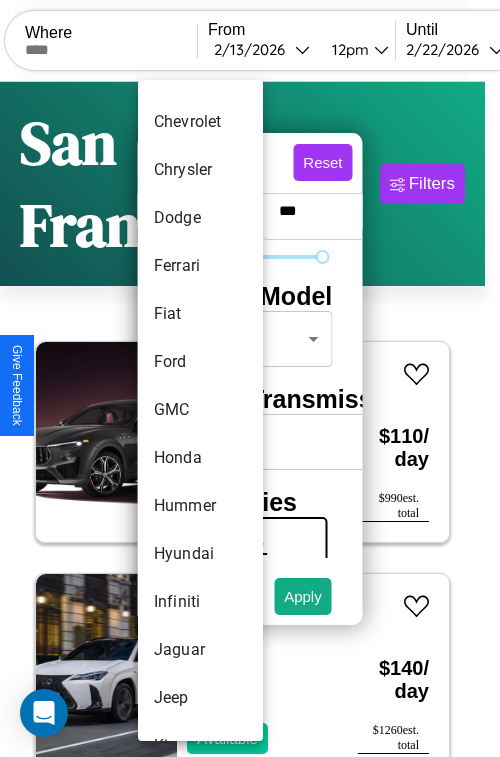 click on "GMC" at bounding box center (200, 410) 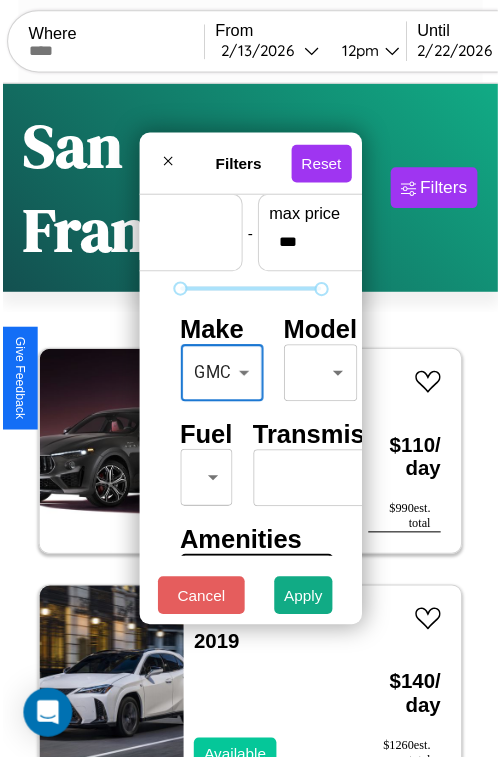scroll, scrollTop: 162, scrollLeft: 63, axis: both 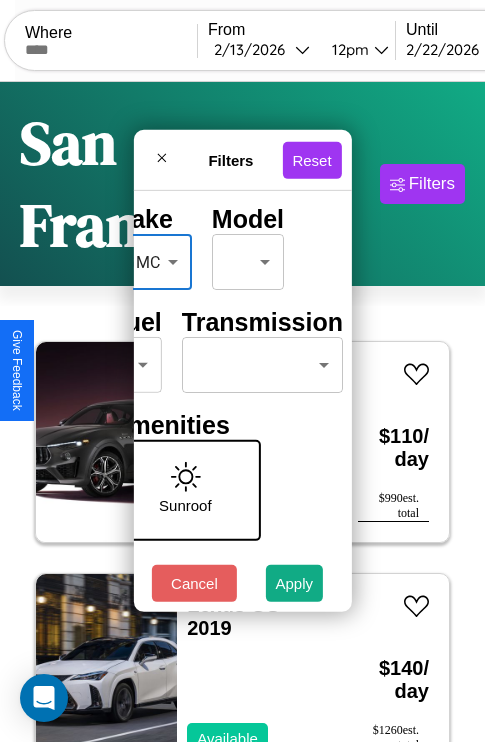 click on "CarGo Where From [DATE] [TIME] Until [DATE] [TIME] Become a Host Login Sign Up [CITY] Filters 52 cars in this area These cars can be picked up in this city. Maserati Ghibli 2016 Available $ 110 / day $ 990 est. total Lexus GS 2019 Available $ 140 / day $ 1260 est. total Kia EV9 2014 Available $ 170 / day $ 1530 est. total Audi TT RS 2014 Available $ 80 / day $ 720 est. total GMC Value Van 2014 Available $ 160 / day $ 1440 est. total Ferrari Daytona SP3 2016 Available $ 70 / day $ 630 est. total Lexus TX 2016 Available $ 180 / day $ 1620 est. total Mazda MX-3 2014 Available $ 140 / day $ 1260 est. total Mazda CX-5 2017 Available $ 160 / day $ 1440 est. total Chrysler Pacifica 2021 Available $ 200 / day $ 1800 est. total Chrysler Aspen 2014 Available $ 110 / day $ 990 est. total BMW 545i 2019 Available $ 130 / day $ 1170 est. total Honda Clarity 2018 Available $ 70 / day $ 630 est. total Bentley Mulsanne 2014 $ $" at bounding box center [242, 453] 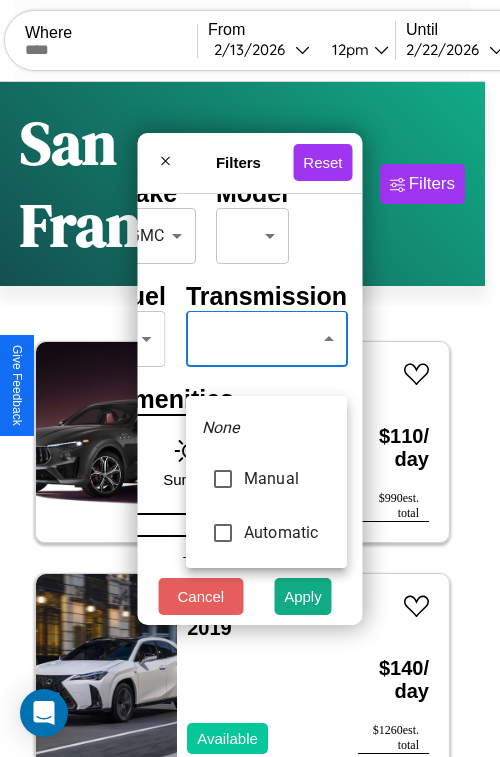 type on "*********" 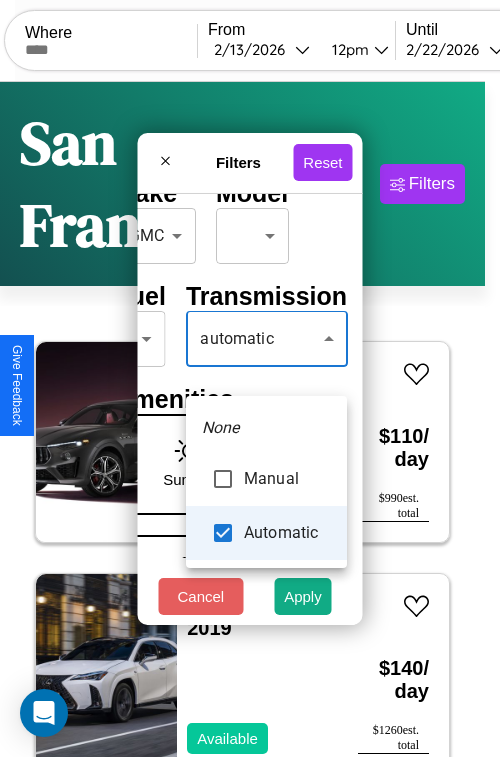 click at bounding box center (250, 378) 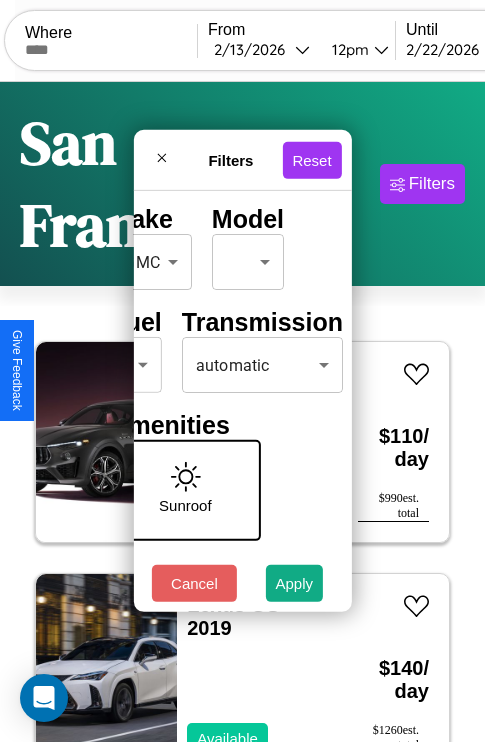click on "Apply" at bounding box center [295, 583] 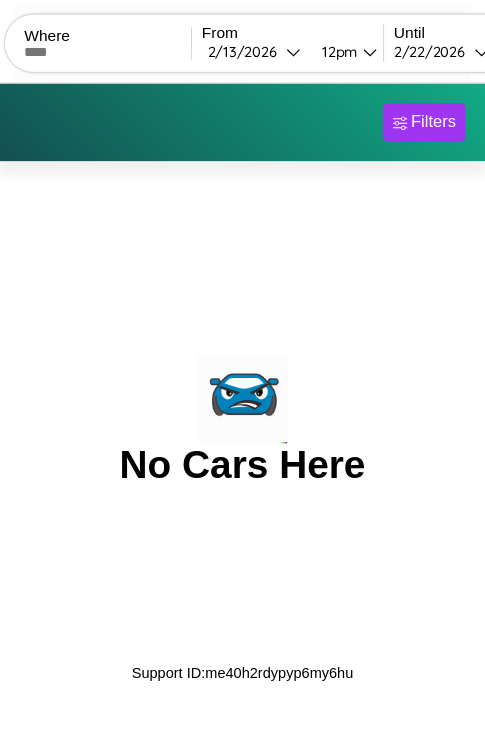 scroll, scrollTop: 0, scrollLeft: 0, axis: both 